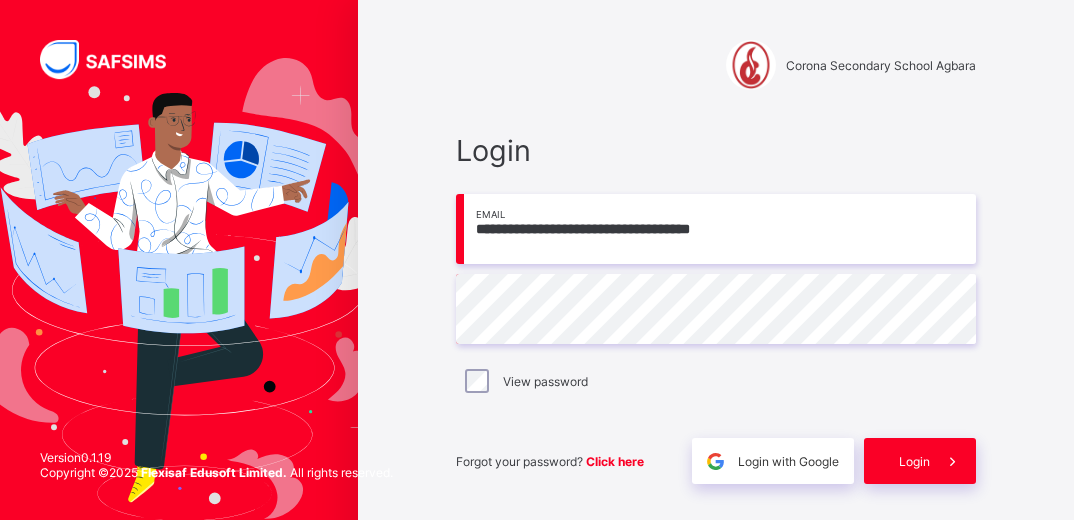 scroll, scrollTop: 0, scrollLeft: 0, axis: both 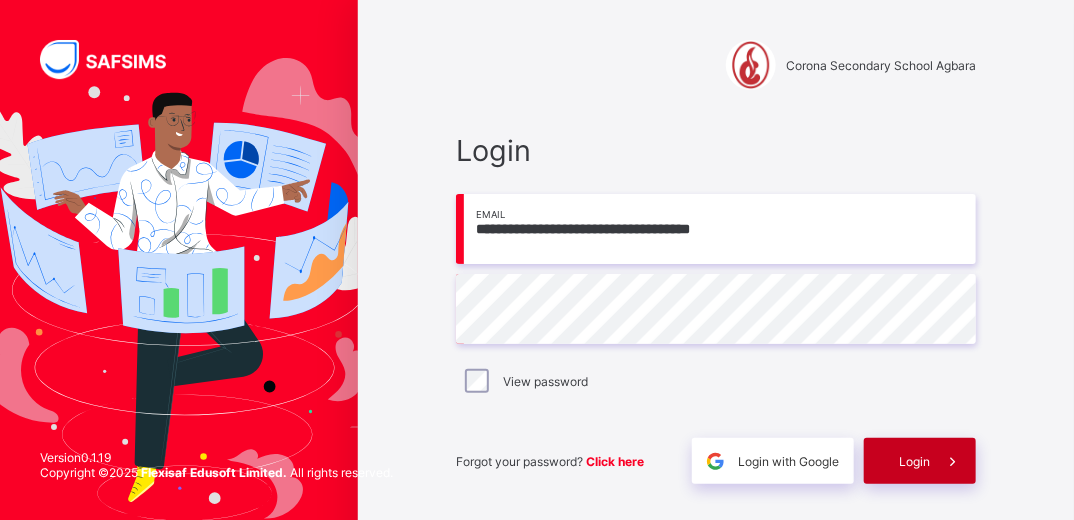 click on "Login" at bounding box center [914, 461] 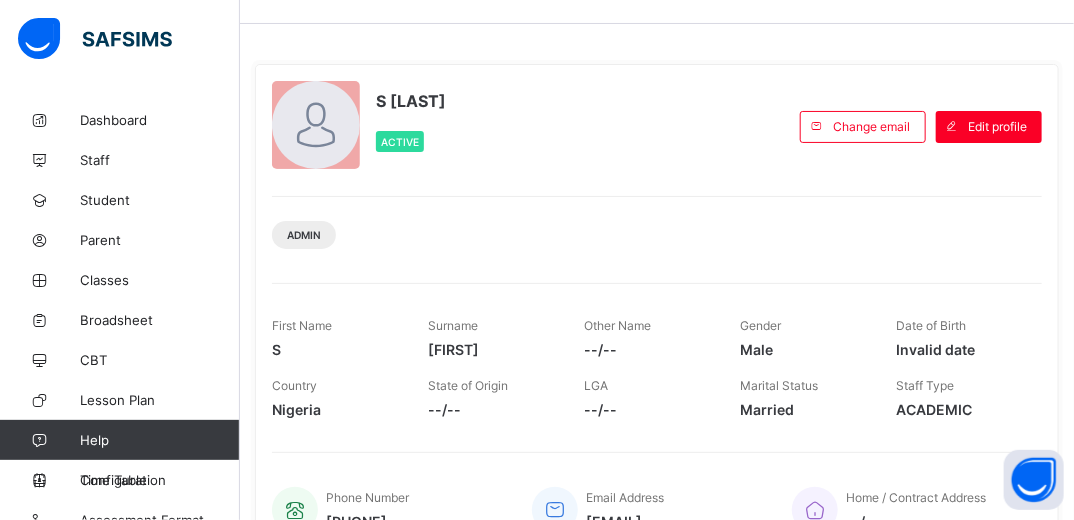 scroll, scrollTop: 56, scrollLeft: 0, axis: vertical 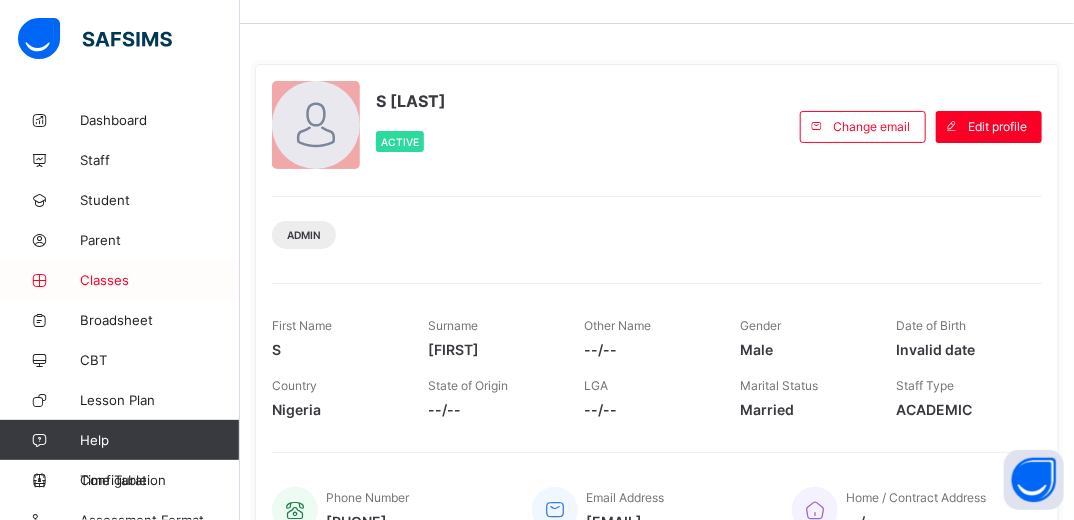 click on "Classes" at bounding box center [160, 280] 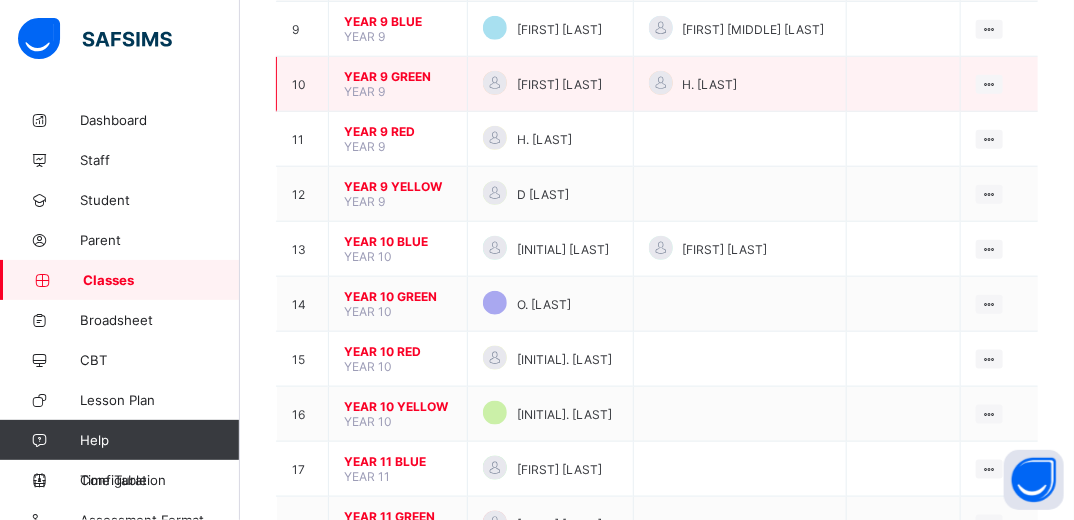 scroll, scrollTop: 674, scrollLeft: 0, axis: vertical 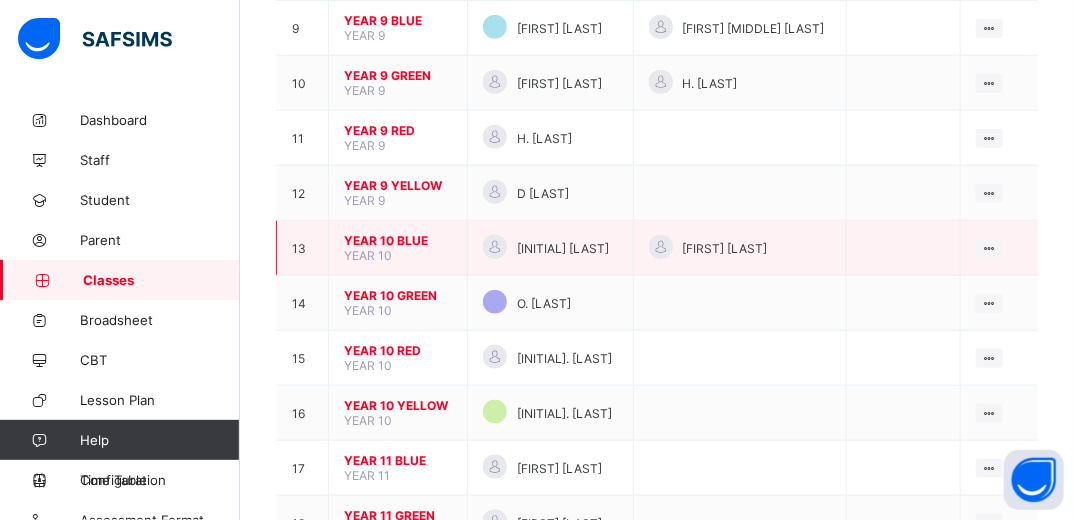 click on "YEAR 10   BLUE" at bounding box center (398, 240) 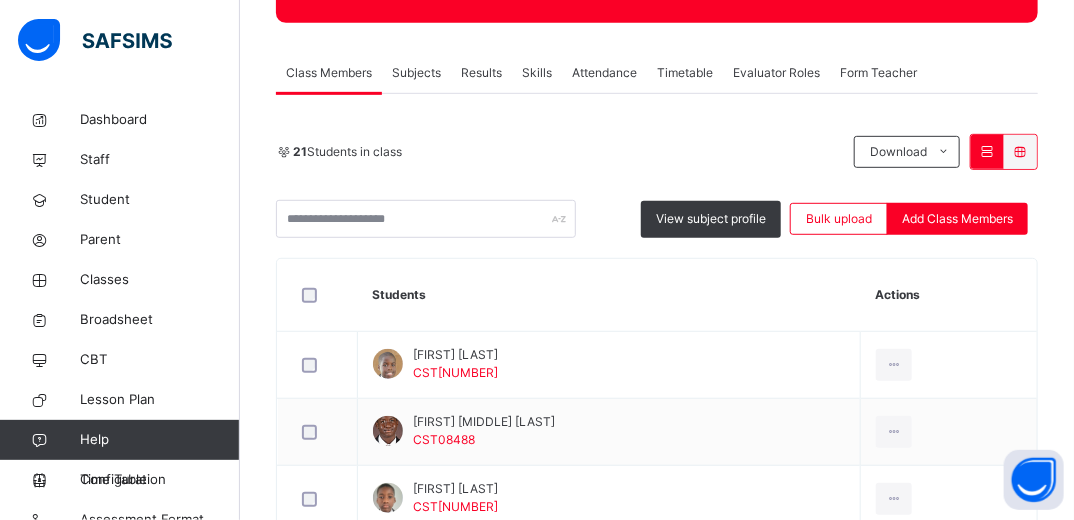 scroll, scrollTop: 322, scrollLeft: 0, axis: vertical 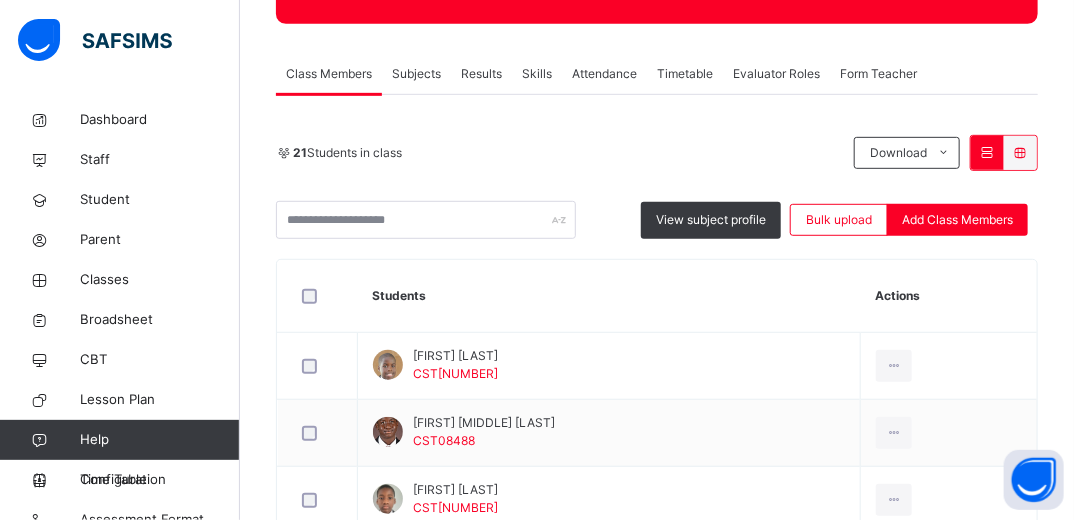 click on "Subjects" at bounding box center [416, 74] 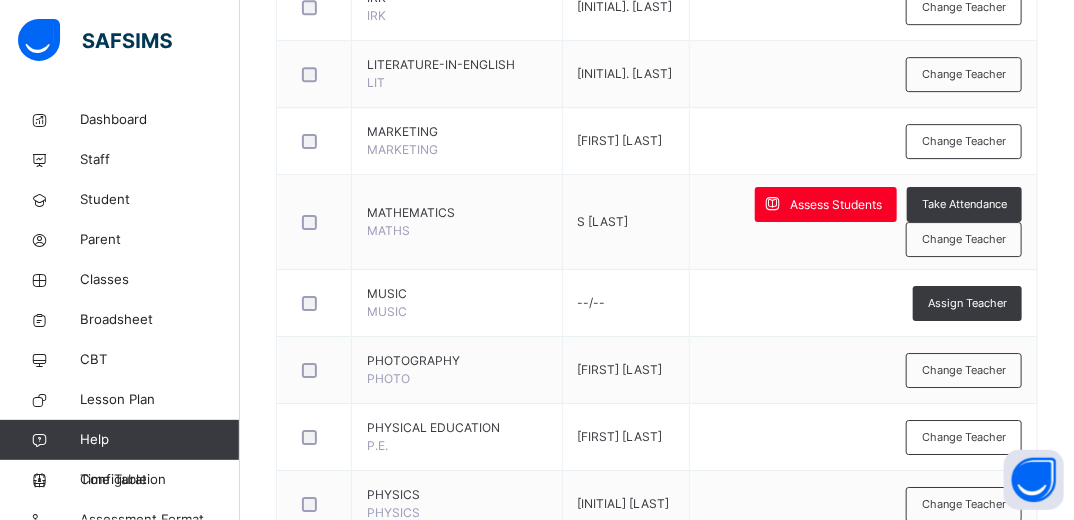 scroll, scrollTop: 2208, scrollLeft: 0, axis: vertical 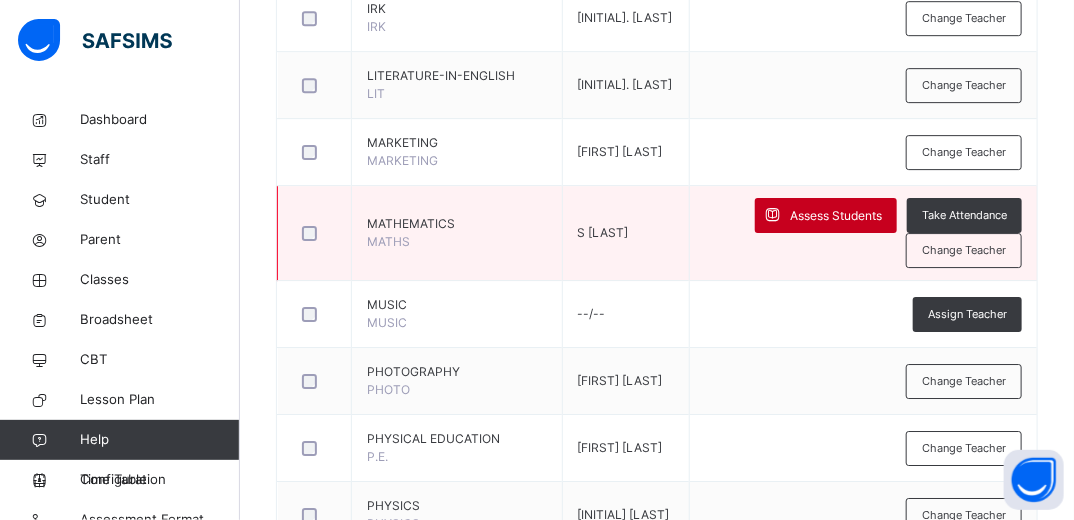 click on "Assess Students" at bounding box center (836, 216) 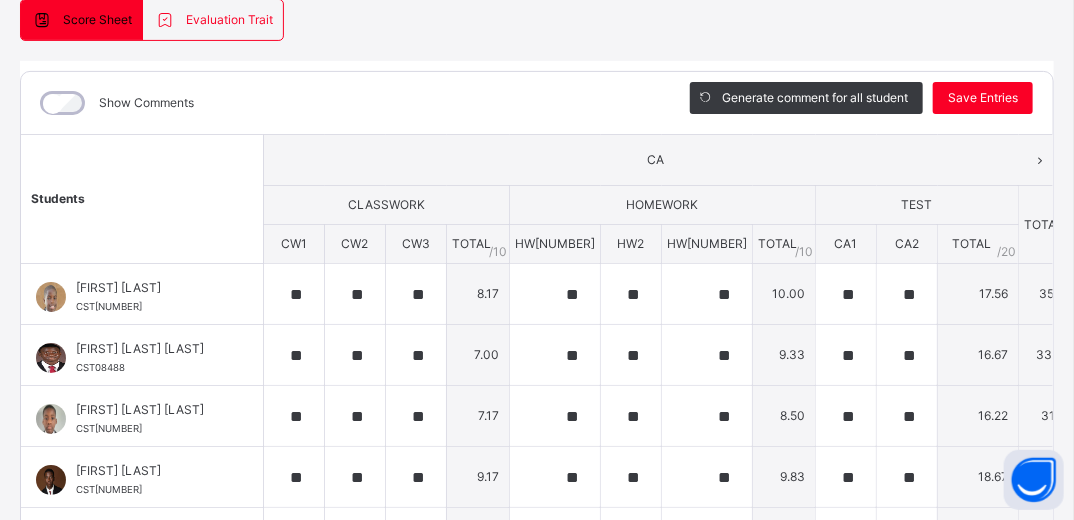 scroll, scrollTop: 197, scrollLeft: 11, axis: both 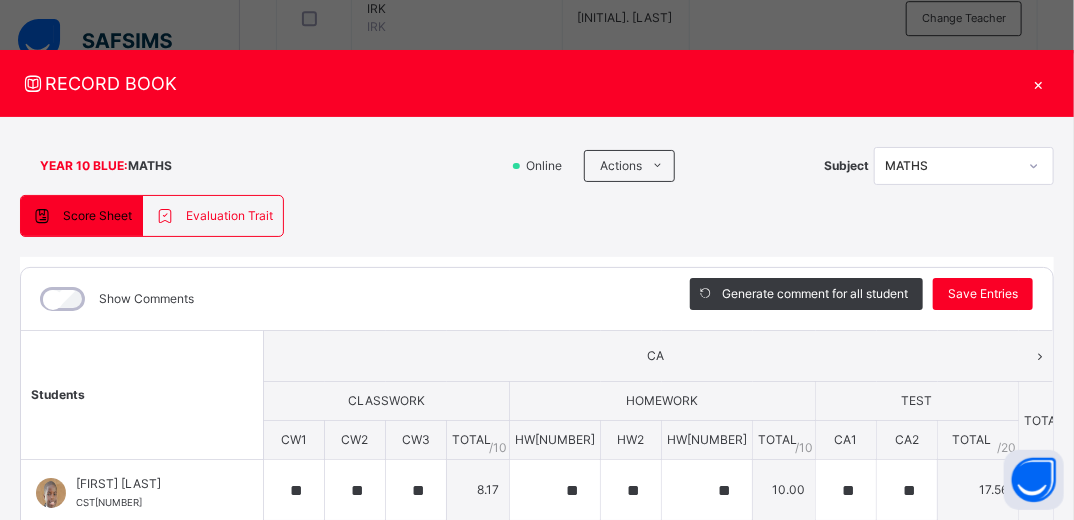 click on "×" at bounding box center (1039, 83) 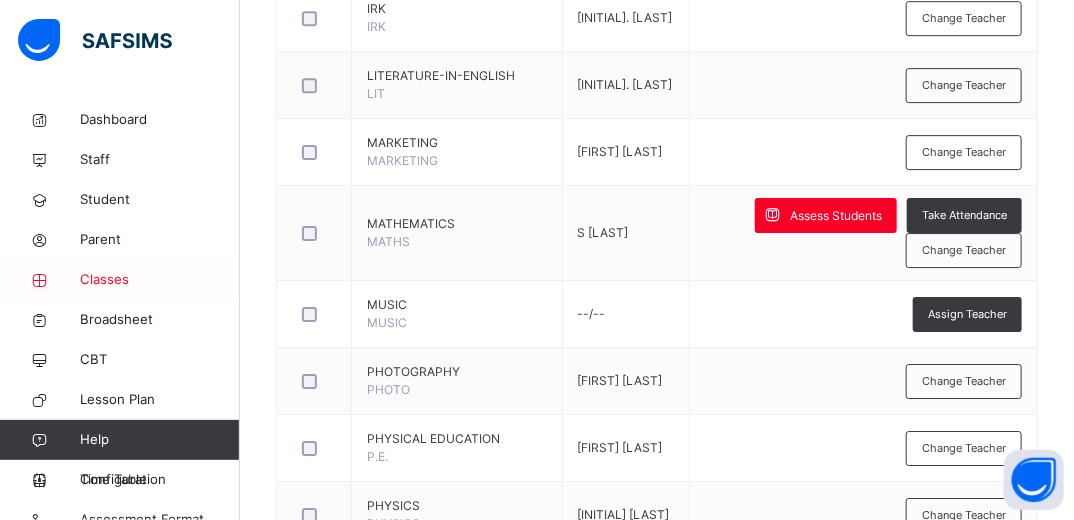click on "Classes" at bounding box center [160, 280] 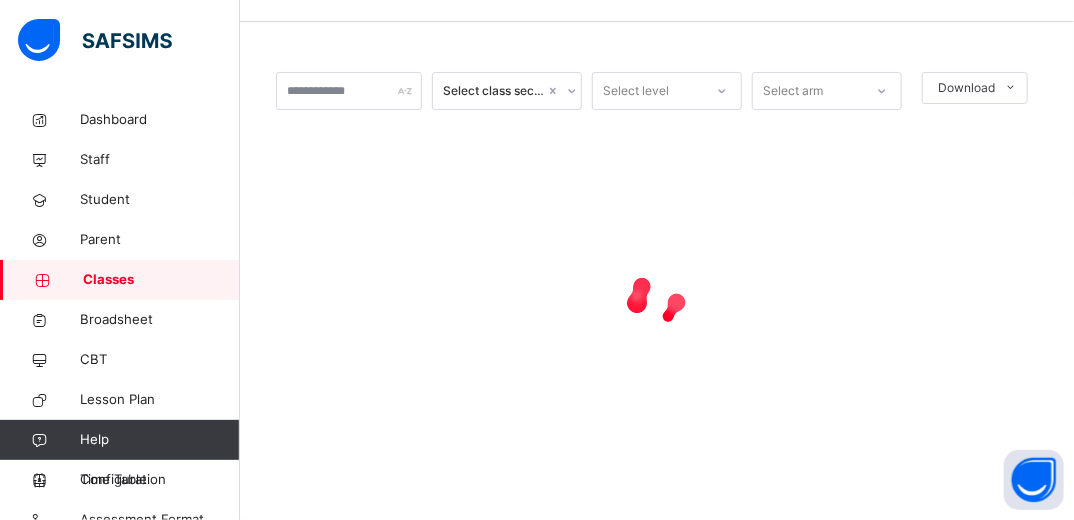 scroll, scrollTop: 0, scrollLeft: 0, axis: both 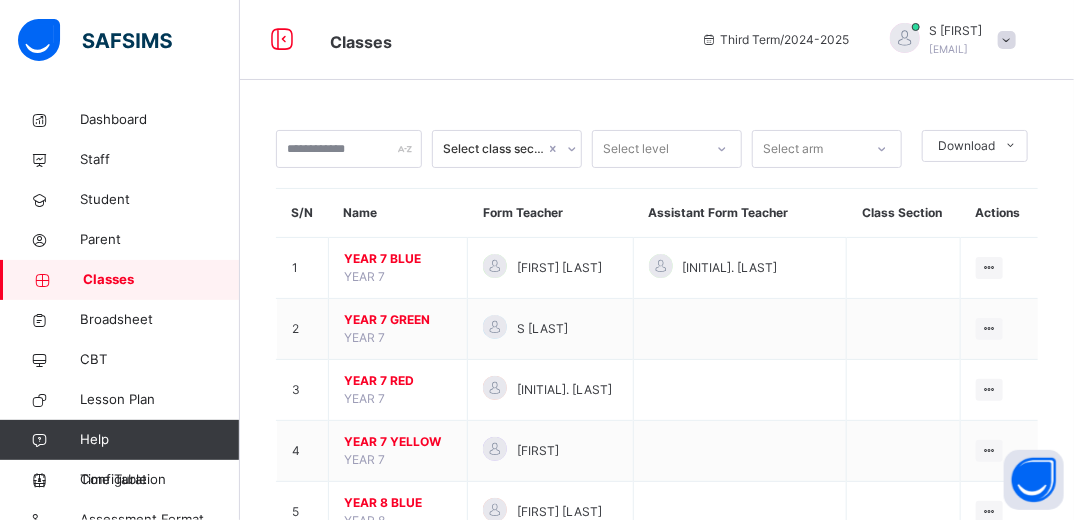 click on "YEAR 7   BLUE" at bounding box center [398, 259] 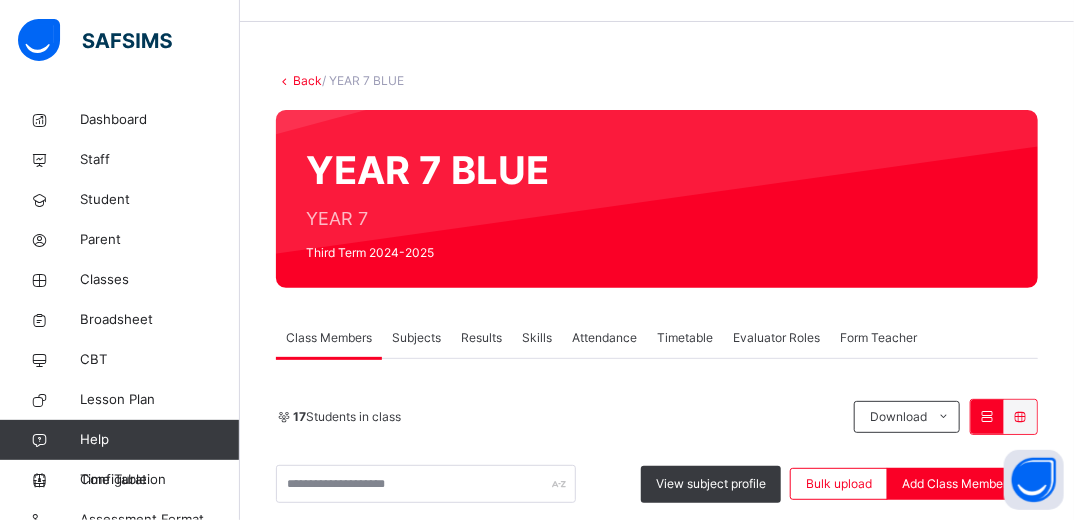 scroll, scrollTop: 0, scrollLeft: 0, axis: both 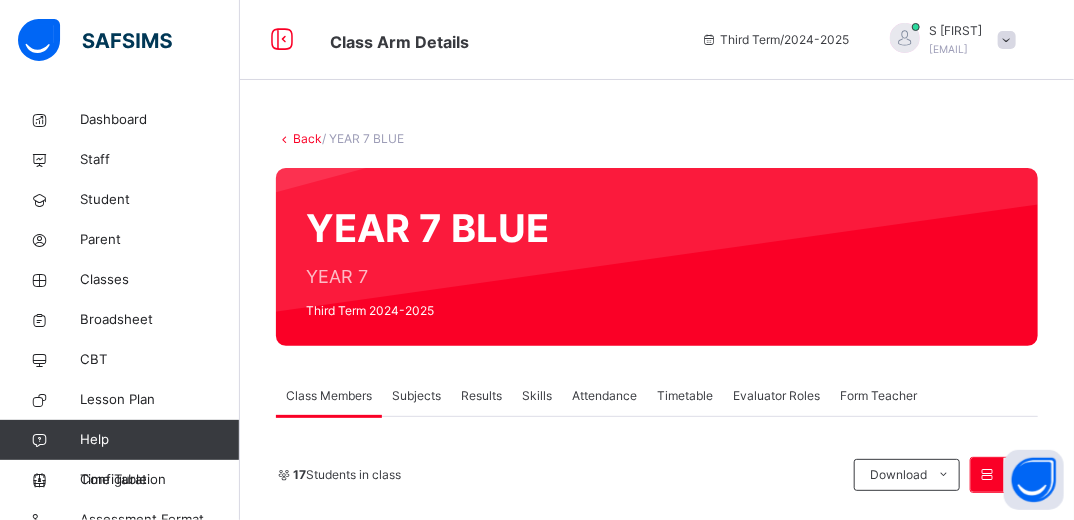 click on "Back" at bounding box center [307, 138] 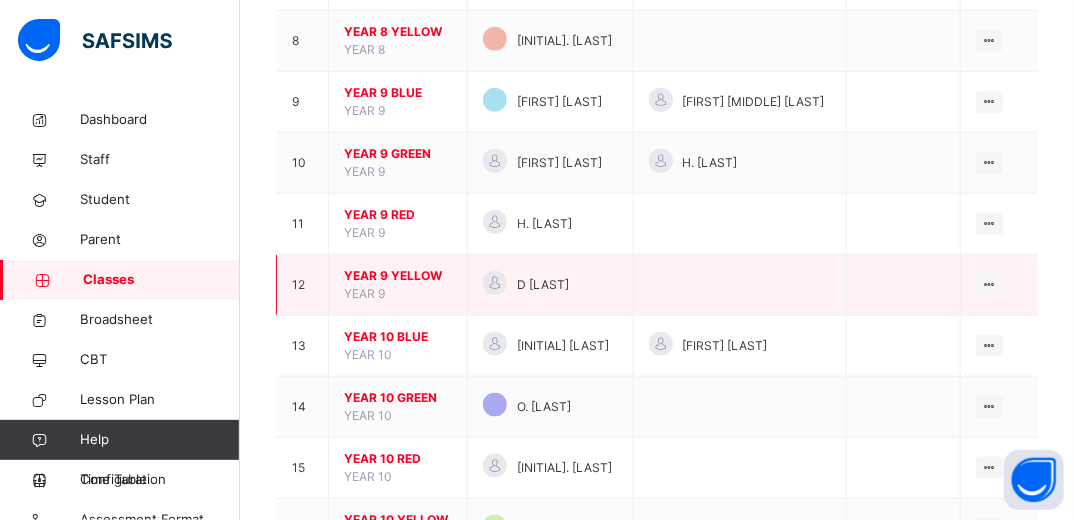 scroll, scrollTop: 661, scrollLeft: 0, axis: vertical 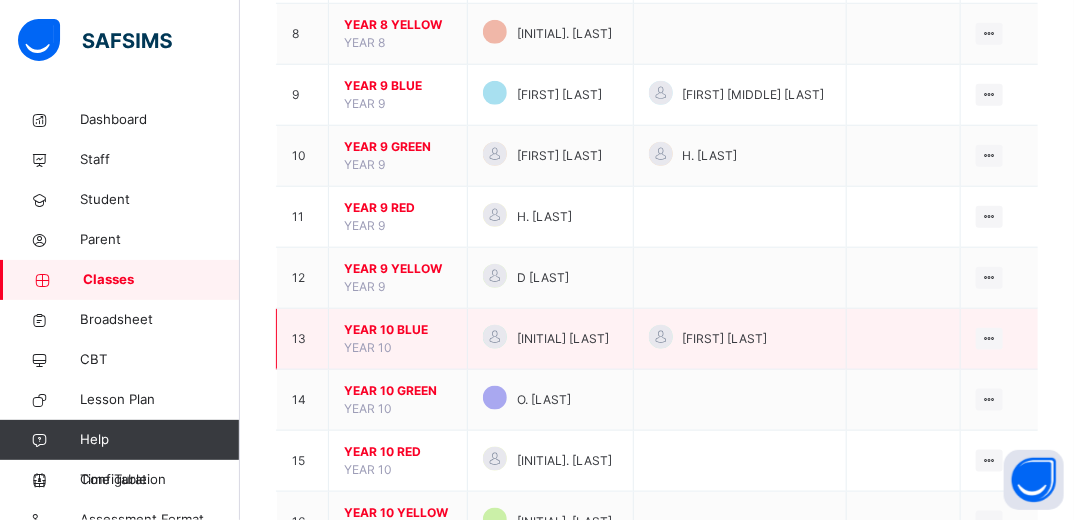 click on "YEAR 10" at bounding box center (368, 347) 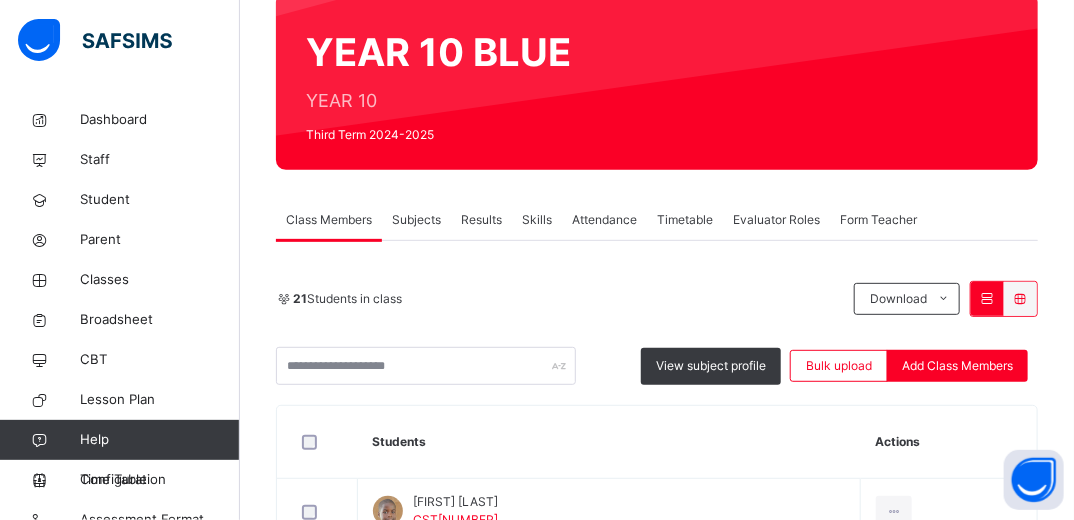 scroll, scrollTop: 0, scrollLeft: 0, axis: both 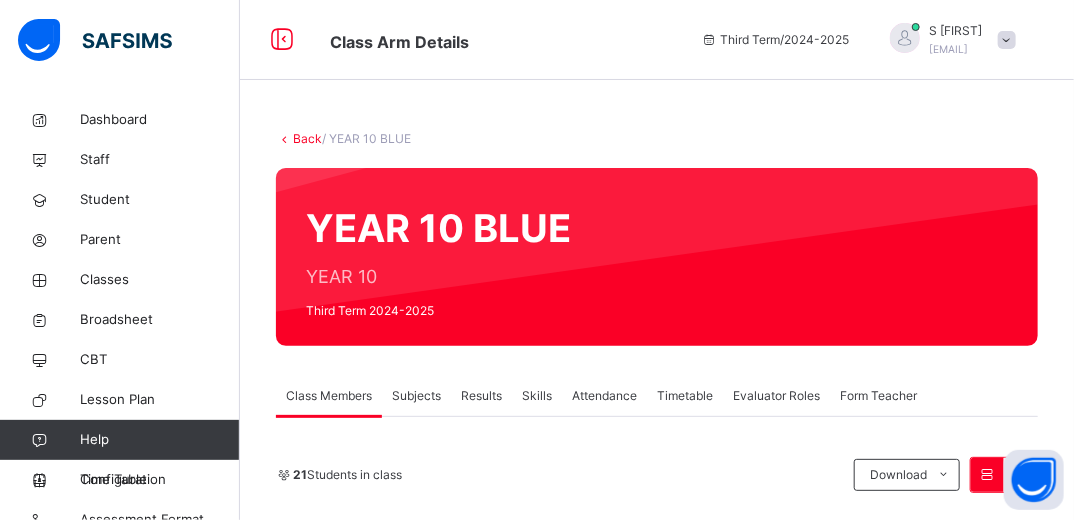 click on "Results" at bounding box center [481, 396] 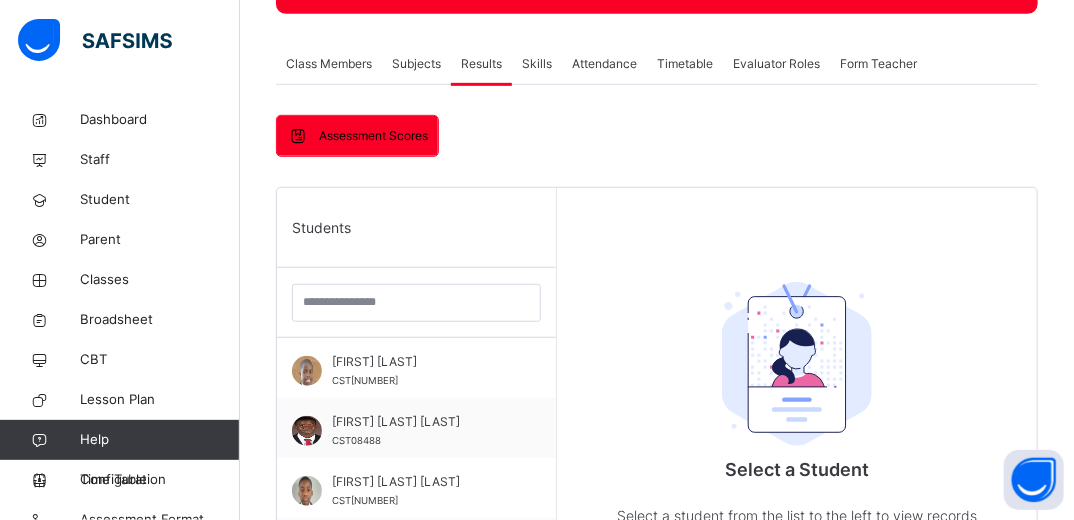 scroll, scrollTop: 335, scrollLeft: 0, axis: vertical 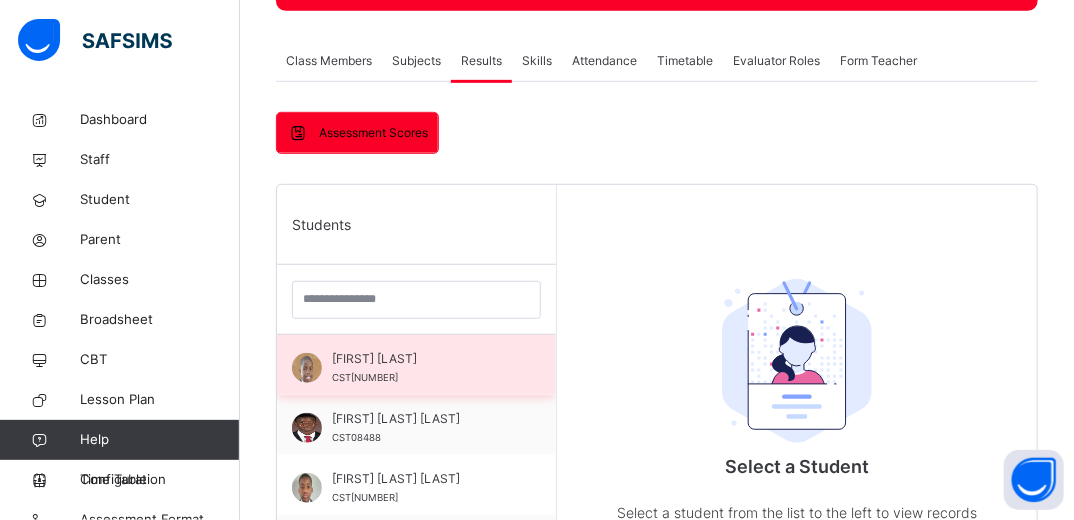 click on "[FIRST] [LAST] CST06349" at bounding box center (421, 368) 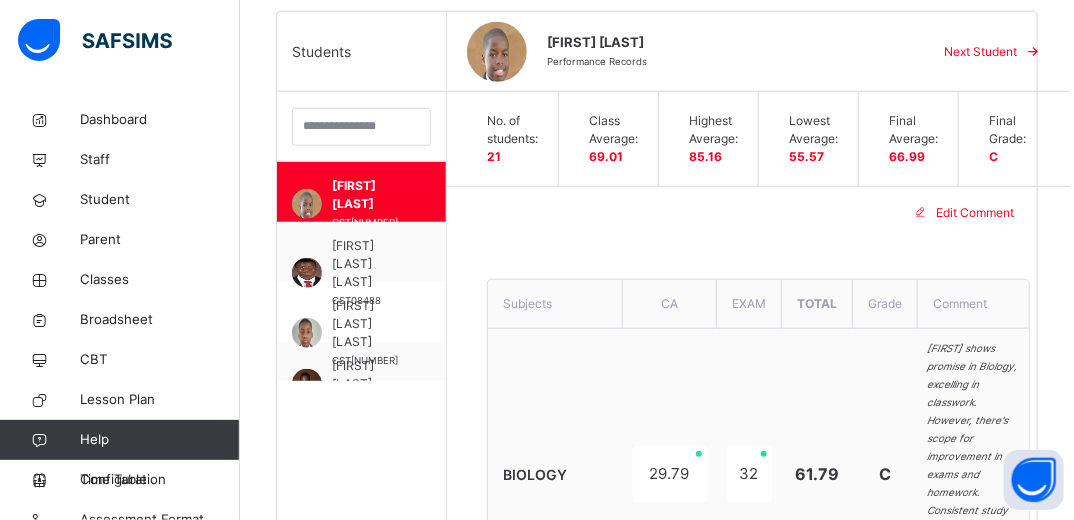 scroll, scrollTop: 0, scrollLeft: 0, axis: both 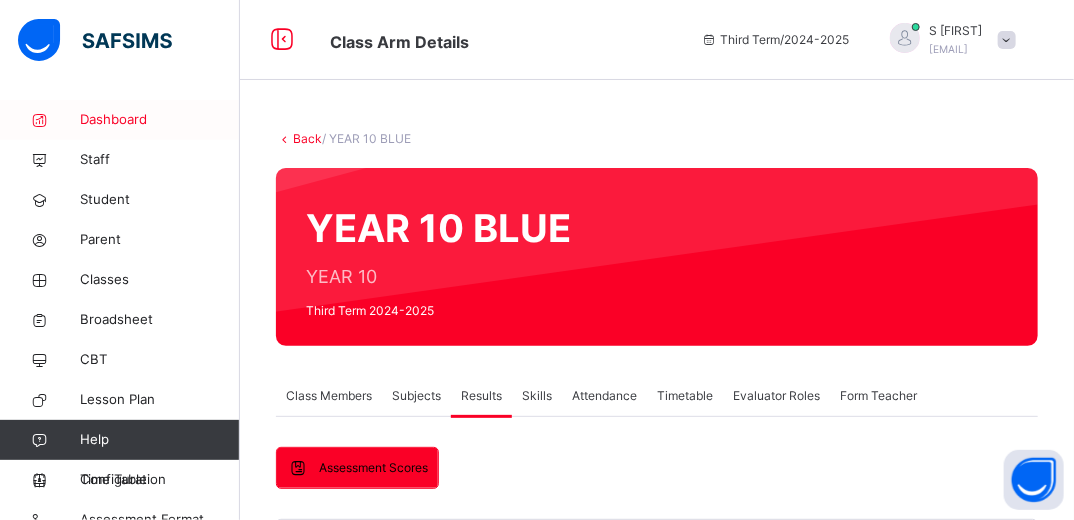 click on "Dashboard" at bounding box center (160, 120) 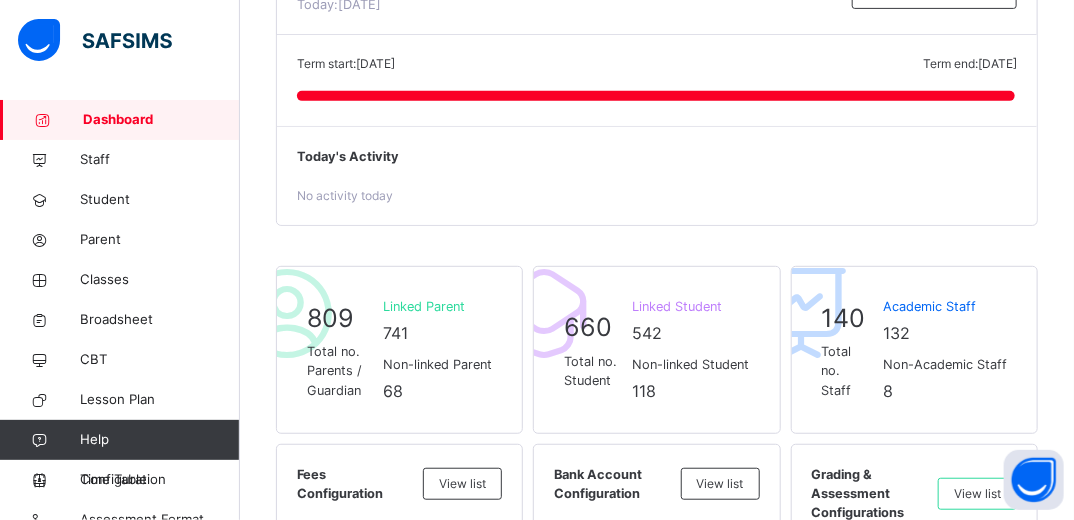 scroll, scrollTop: 257, scrollLeft: 0, axis: vertical 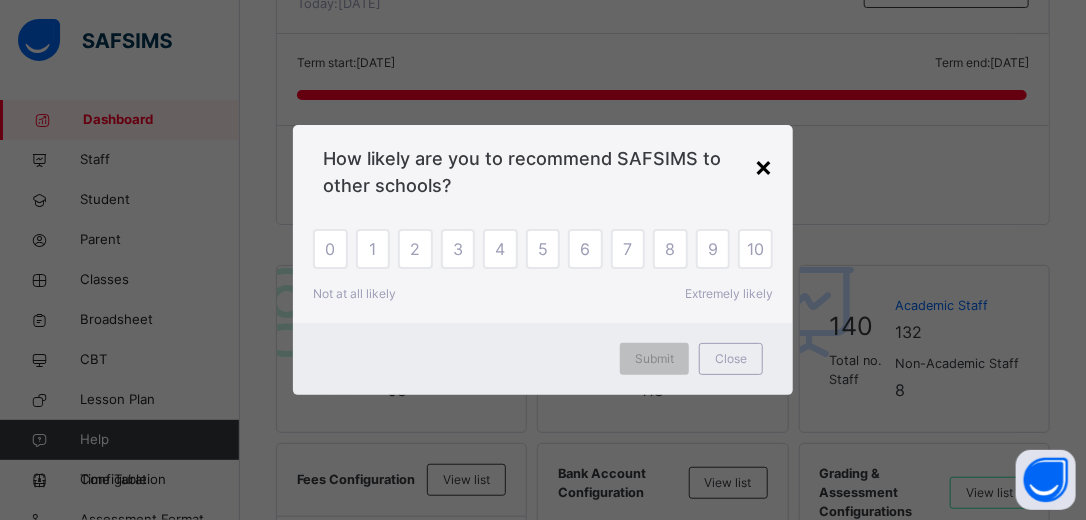 click on "×" at bounding box center (763, 166) 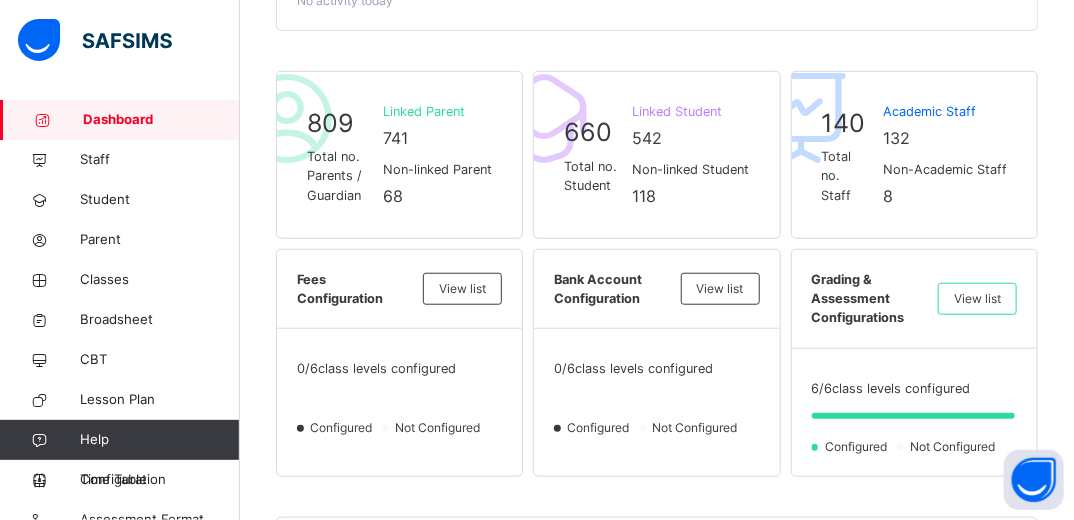 scroll, scrollTop: 458, scrollLeft: 0, axis: vertical 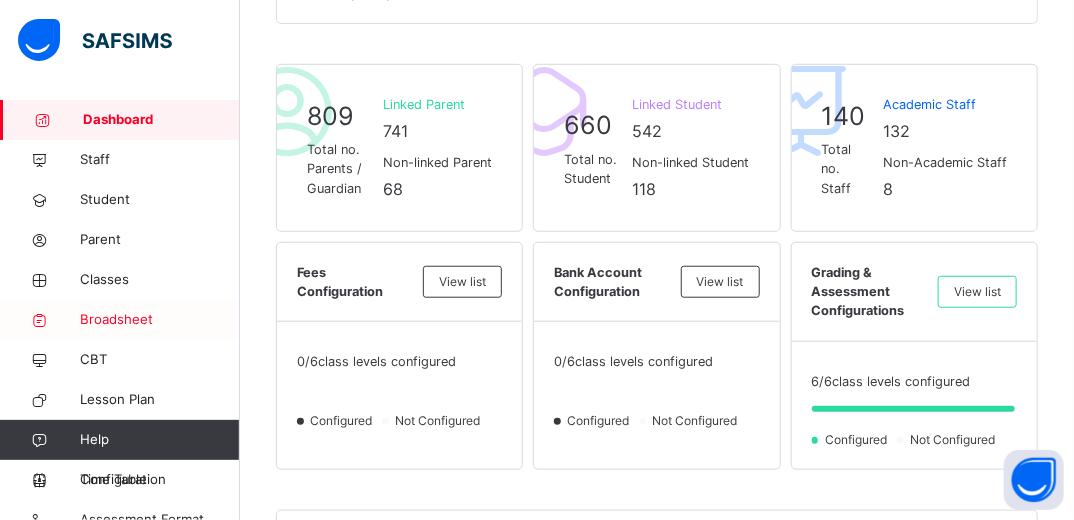 click on "Broadsheet" at bounding box center [160, 320] 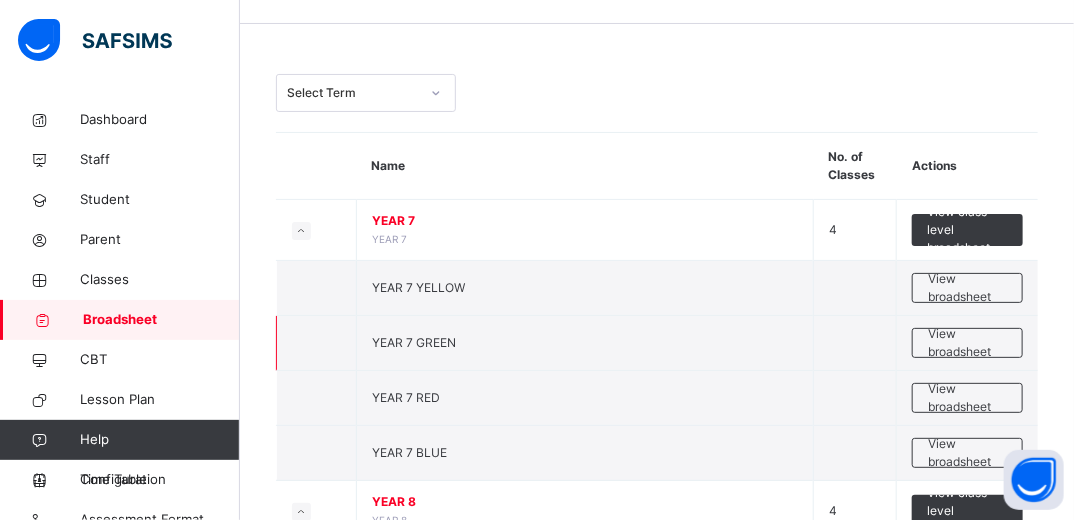 scroll, scrollTop: 55, scrollLeft: 0, axis: vertical 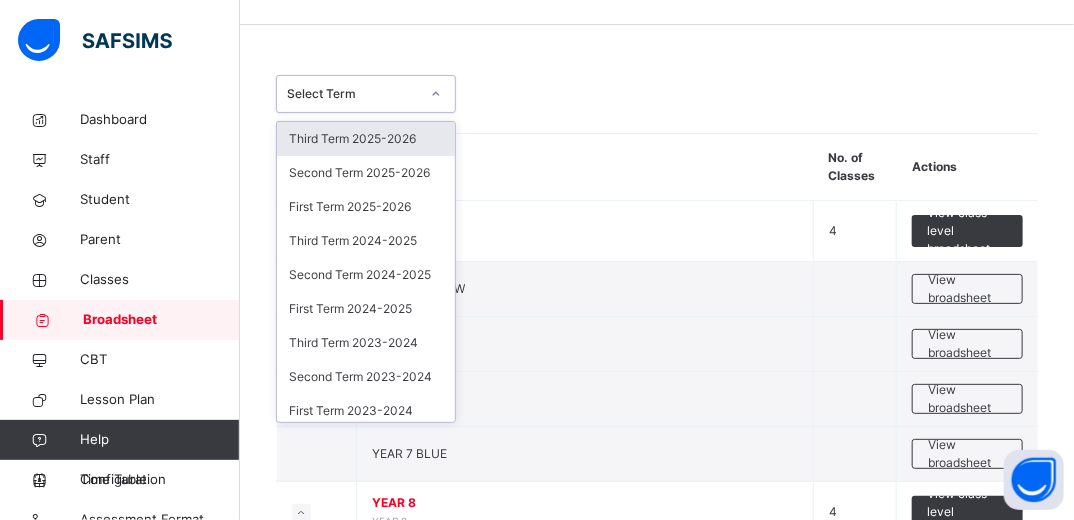 click 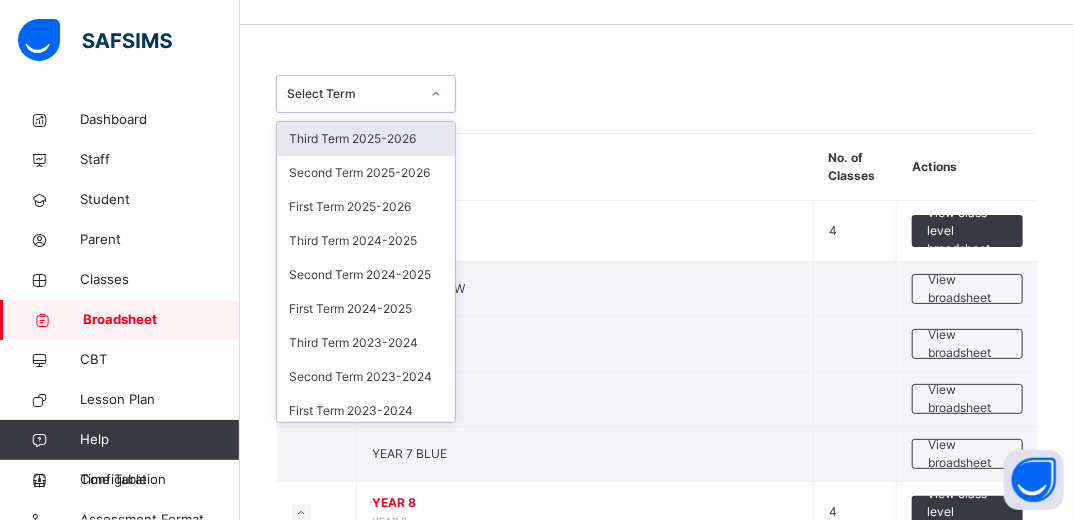 click on "Third Term 2025-2026" at bounding box center [366, 139] 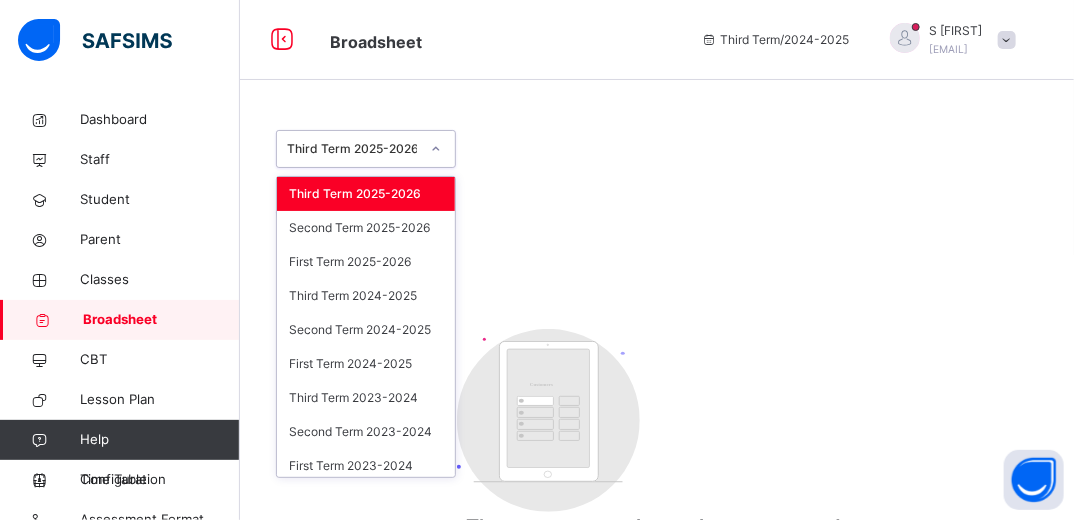 click 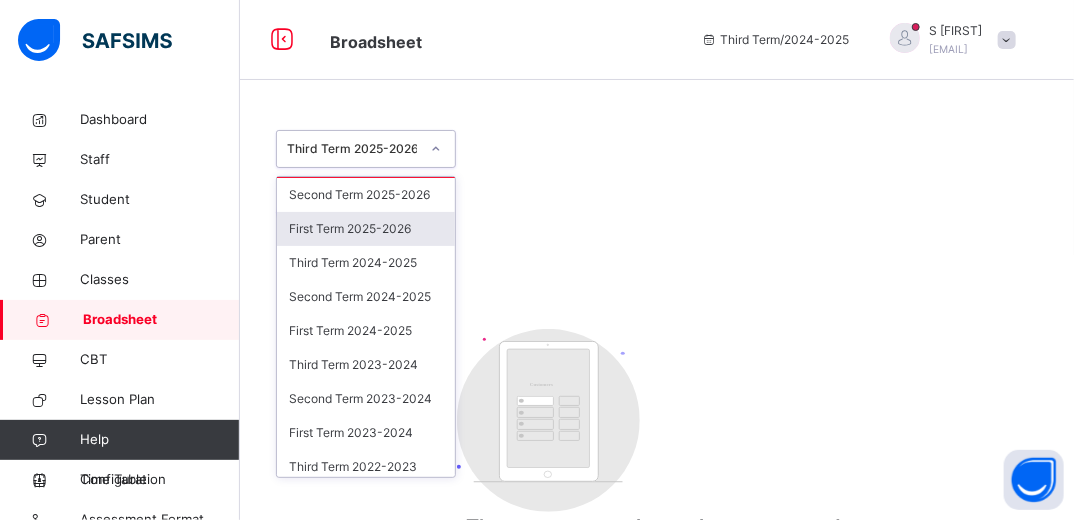 scroll, scrollTop: 34, scrollLeft: 0, axis: vertical 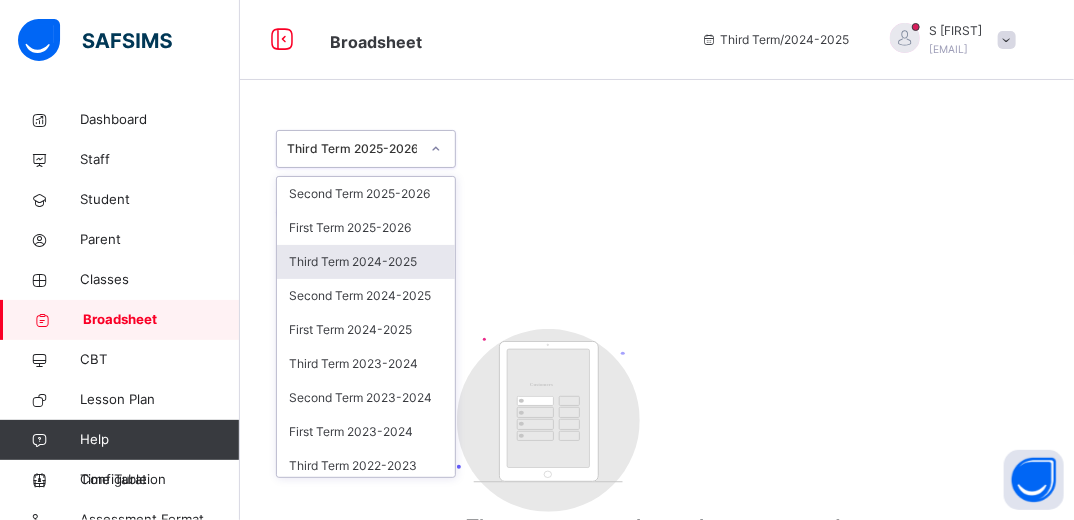 click on "Third Term 2024-2025" at bounding box center [366, 262] 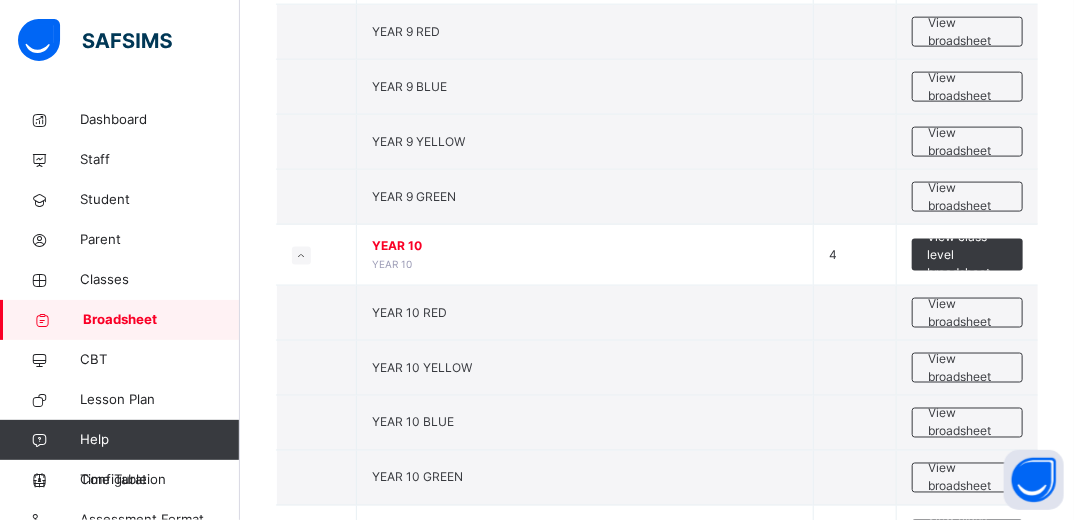scroll, scrollTop: 948, scrollLeft: 0, axis: vertical 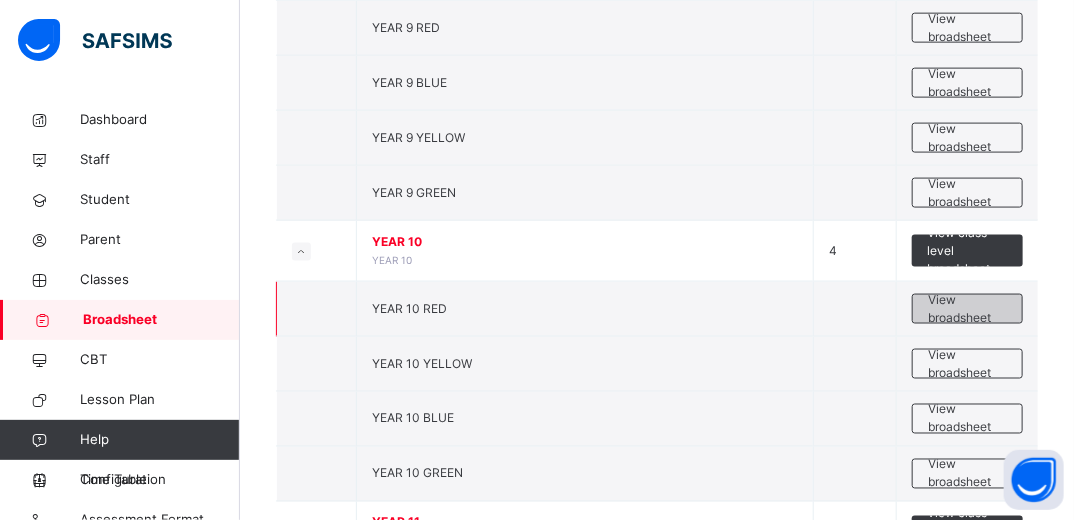 click on "View broadsheet" at bounding box center (967, 309) 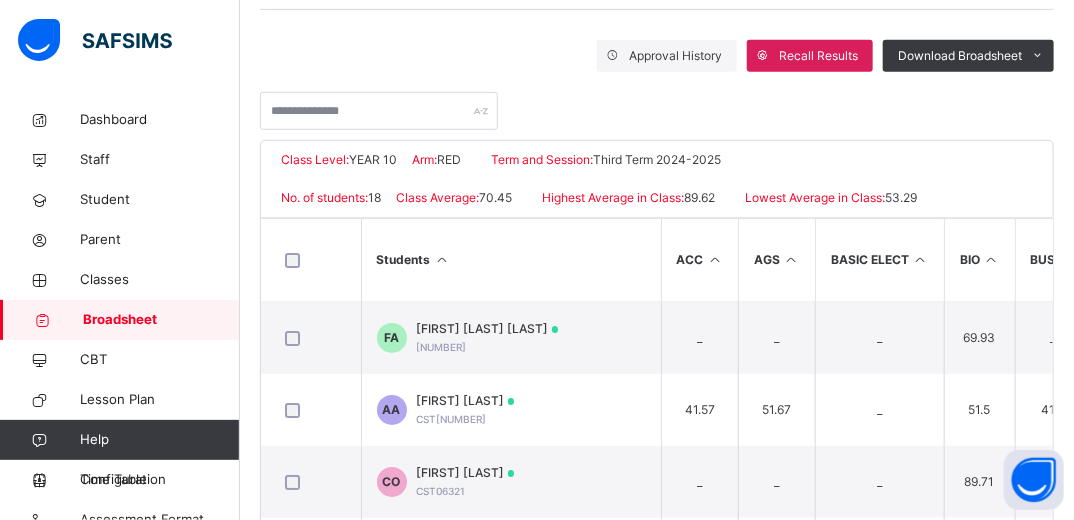 scroll, scrollTop: 336, scrollLeft: 0, axis: vertical 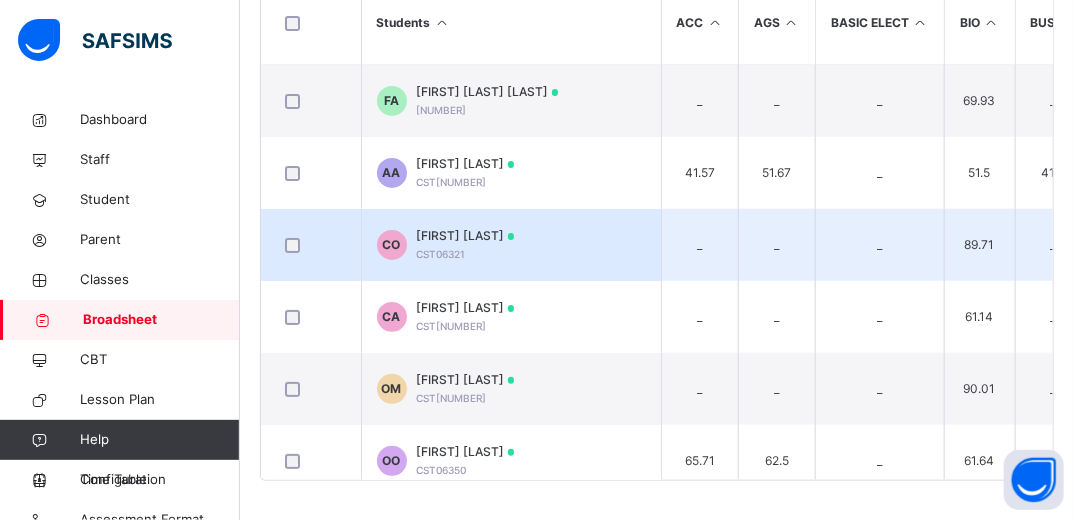 click on "[FIRST] [LAST]" at bounding box center [466, 236] 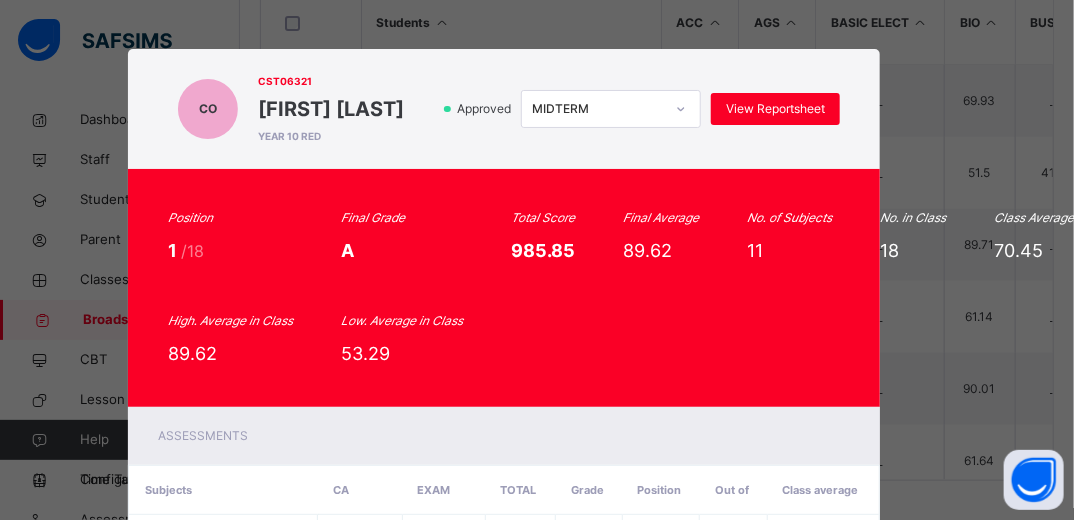 scroll, scrollTop: 0, scrollLeft: 40, axis: horizontal 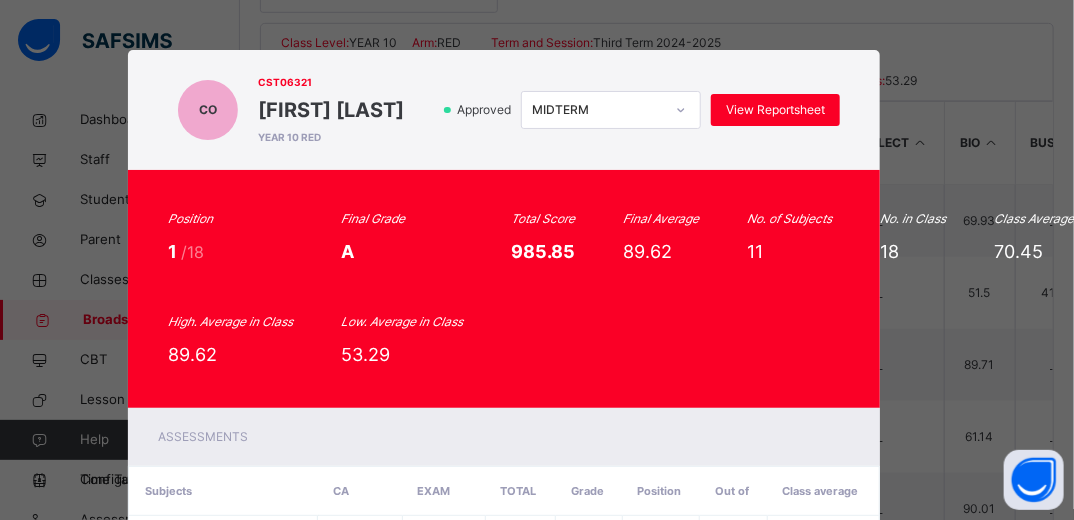 click on "CO CST[NUMBER] [FIRST] [LAST] YEAR 10 RED Approved MIDTERM View Reportsheet Position 1 /18 Final Grade A Total Score [NUMBER] Final Average [NUMBER] No. of Subjects 11 No. in Class 18 Class Average [NUMBER] High. Average in Class [NUMBER] Low. Average in Class [NUMBER] Assessments Subjects CA EXAM Total Grade Position Out of Class average BIOLOGY [NUMBER] / [NUMBER] [NUMBER] A 2nd 18 [NUMBER] CHEMISTRY [NUMBER] / [NUMBER] [NUMBER] A 1st 10 [NUMBER] CIVIC EDUCATION [NUMBER] / [NUMBER] [NUMBER] A* 6th 18 [NUMBER] ECONOMICS [NUMBER] / [NUMBER] [NUMBER] A 2nd 18 [NUMBER] ENGLISH LANGUAGE [NUMBER] / [NUMBER] [NUMBER] A 3rd 18 [NUMBER] FURTHER MATHEMATICS [NUMBER] / [NUMBER] [NUMBER]" at bounding box center [537, 260] 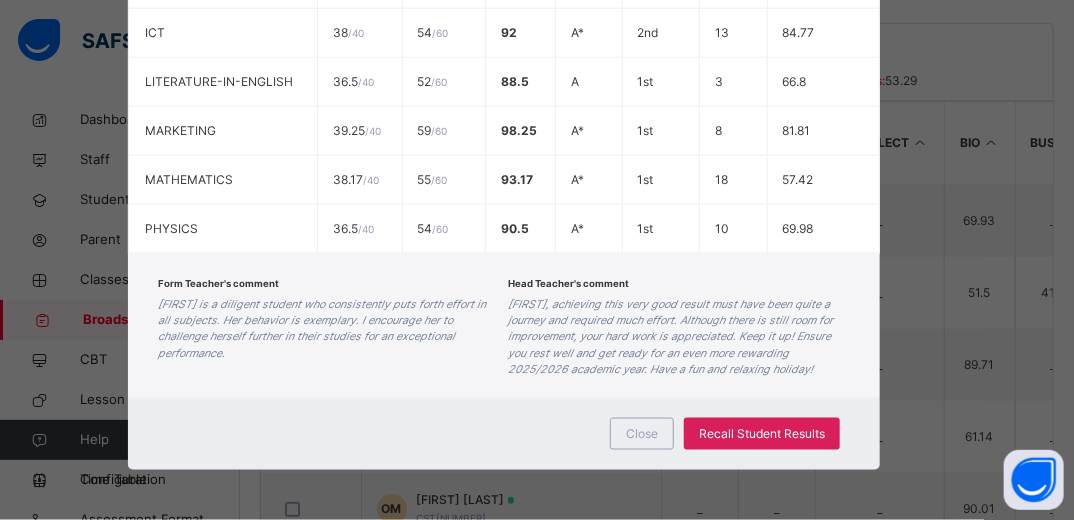 scroll, scrollTop: 840, scrollLeft: 40, axis: both 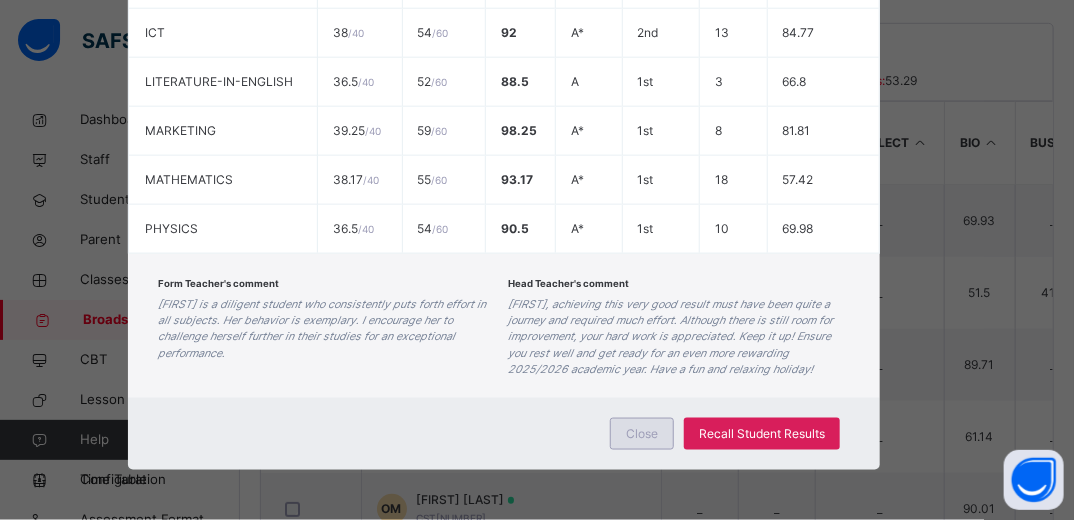 click on "Close" at bounding box center (642, 434) 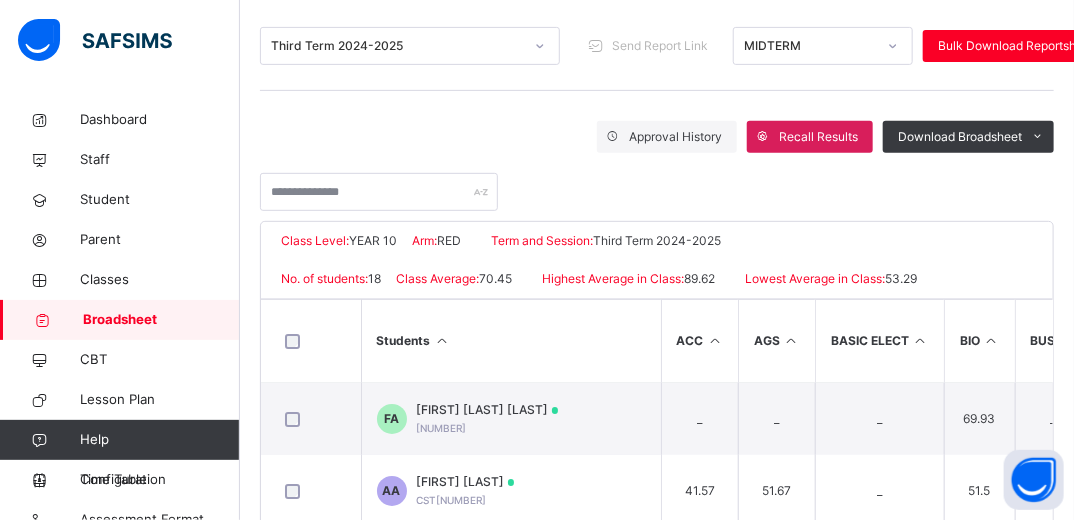 scroll, scrollTop: 256, scrollLeft: 0, axis: vertical 